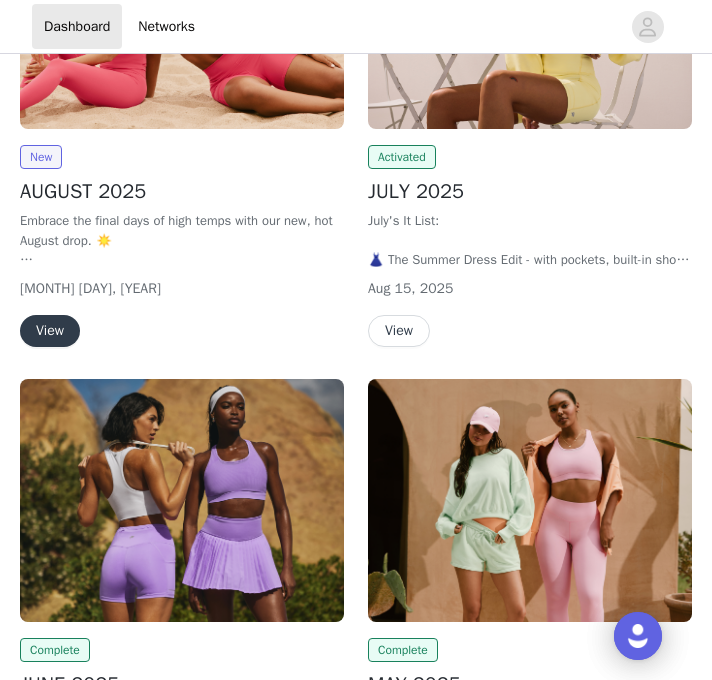 scroll, scrollTop: 0, scrollLeft: 0, axis: both 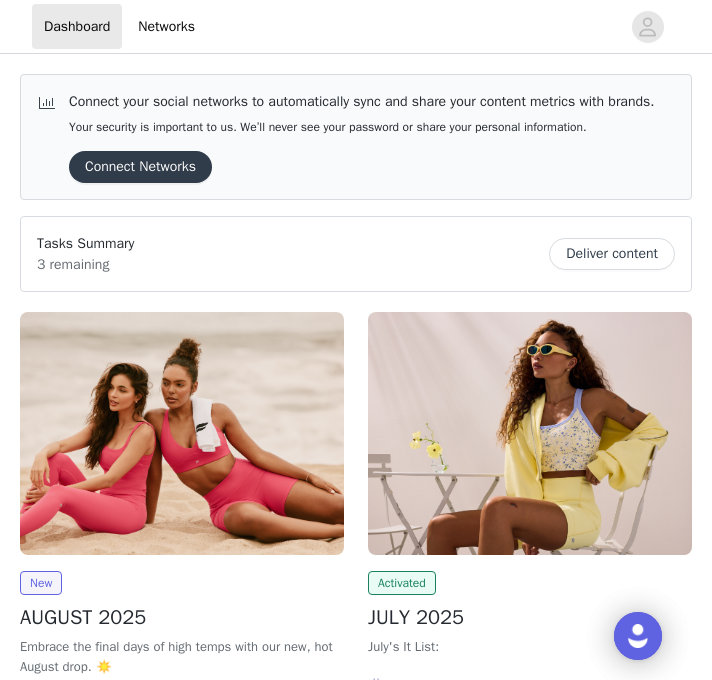 click at bounding box center [182, 433] 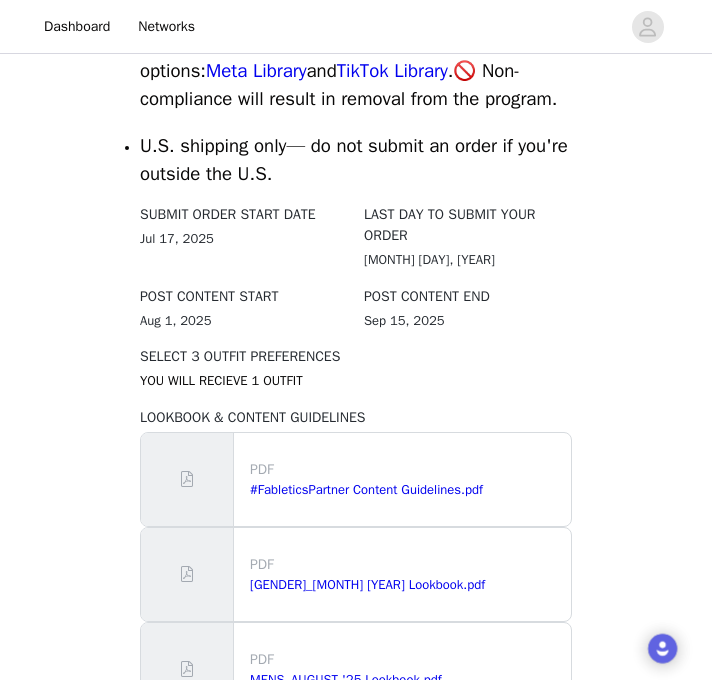scroll, scrollTop: 1356, scrollLeft: 0, axis: vertical 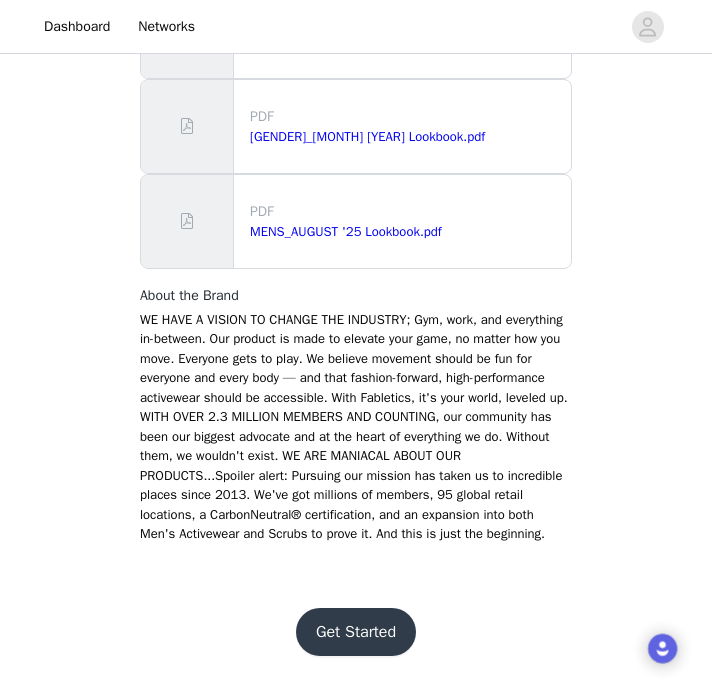 click on "Get Started" at bounding box center [356, 632] 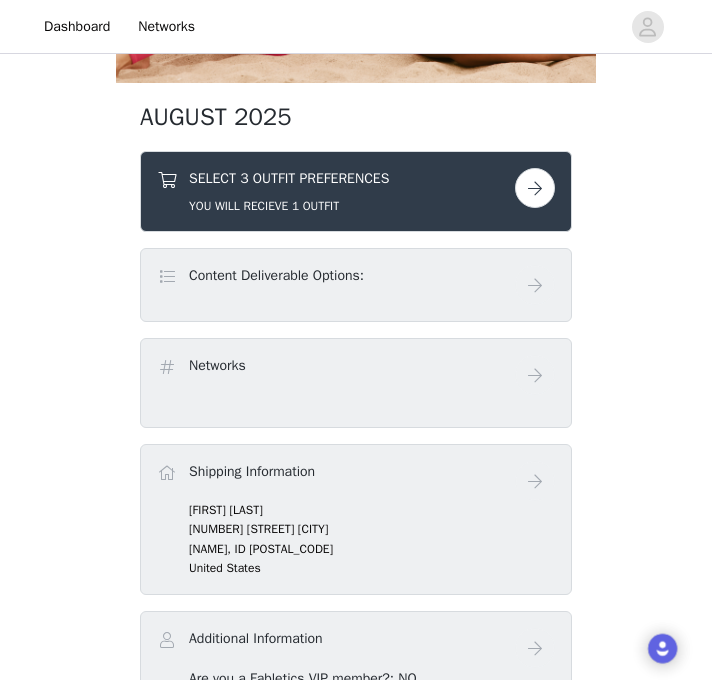 scroll, scrollTop: 314, scrollLeft: 0, axis: vertical 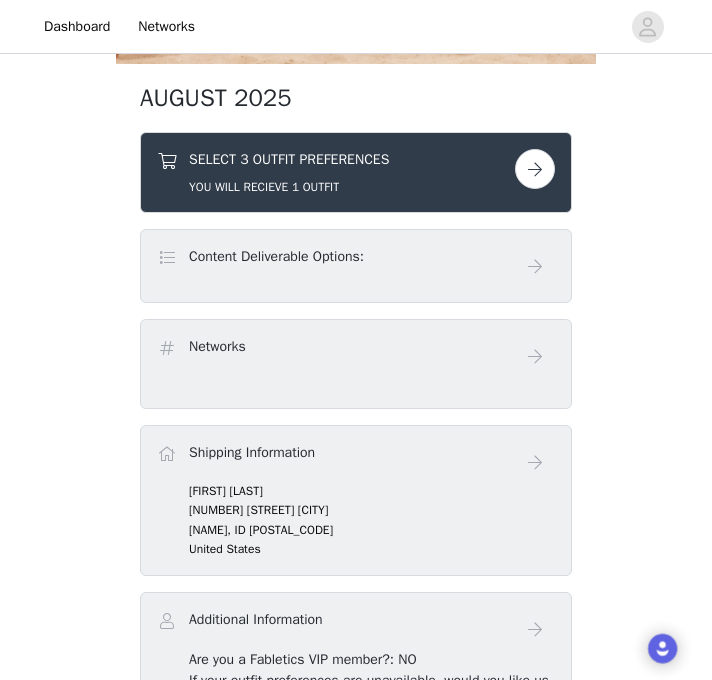 click at bounding box center (535, 169) 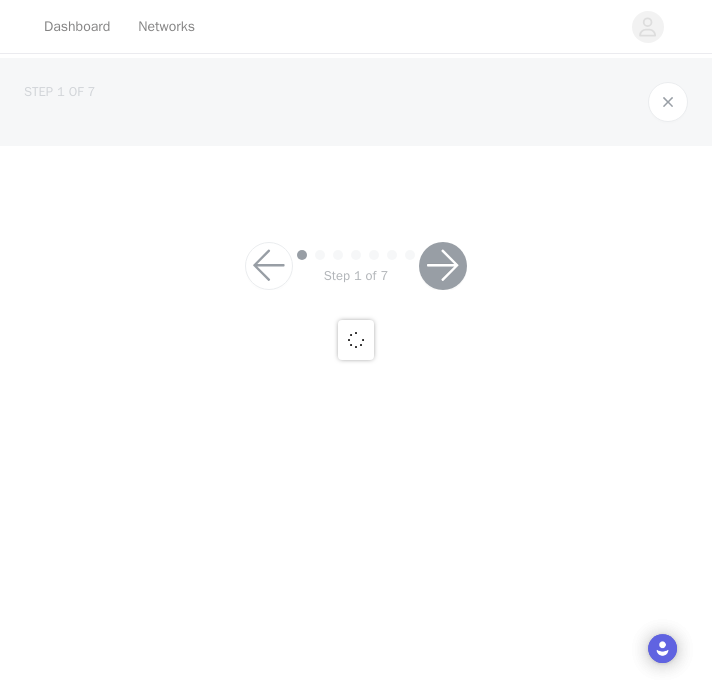scroll, scrollTop: 0, scrollLeft: 0, axis: both 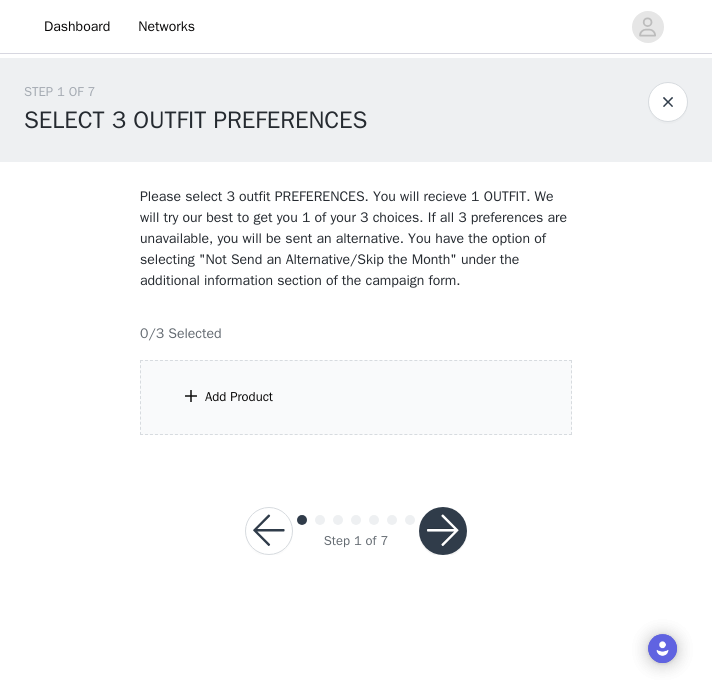 click on "Add Product" at bounding box center [356, 397] 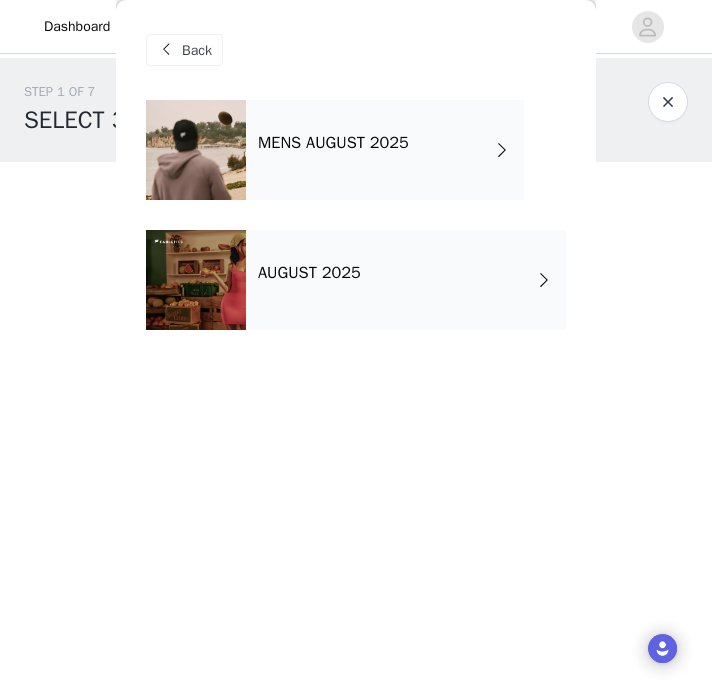click on "AUGUST 2025" at bounding box center [406, 280] 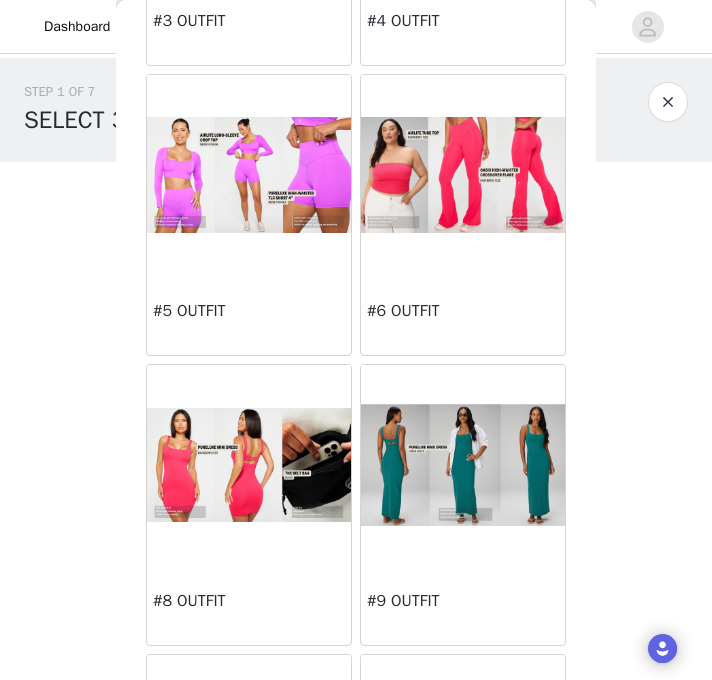 scroll, scrollTop: 583, scrollLeft: 0, axis: vertical 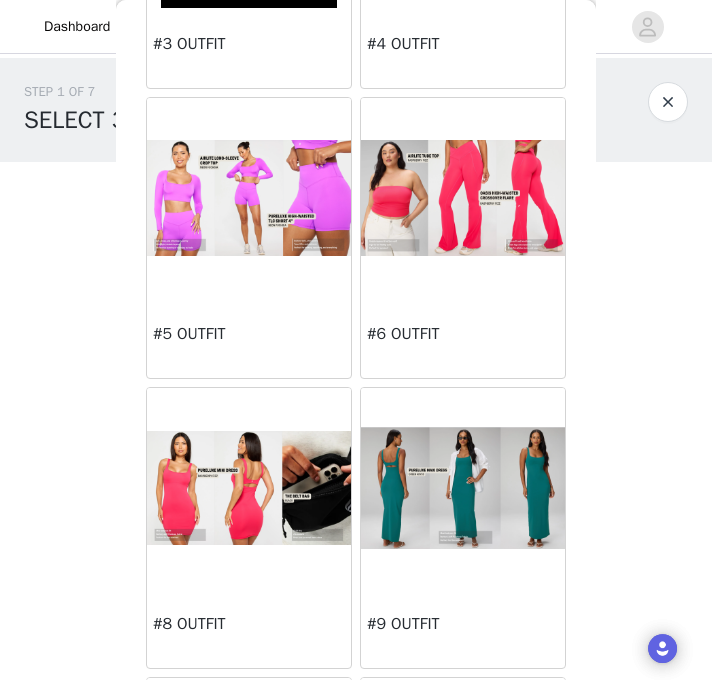 click on "#6 OUTFIT" at bounding box center [463, 334] 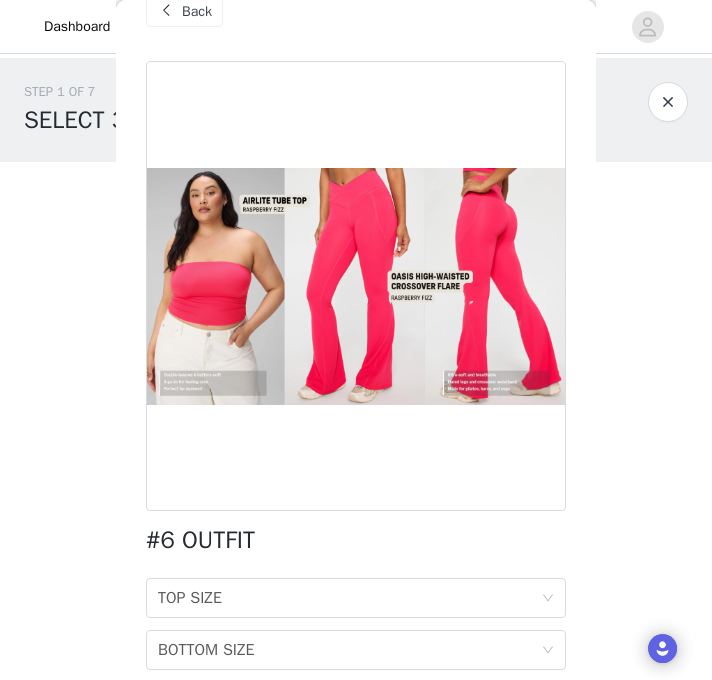 scroll, scrollTop: 117, scrollLeft: 0, axis: vertical 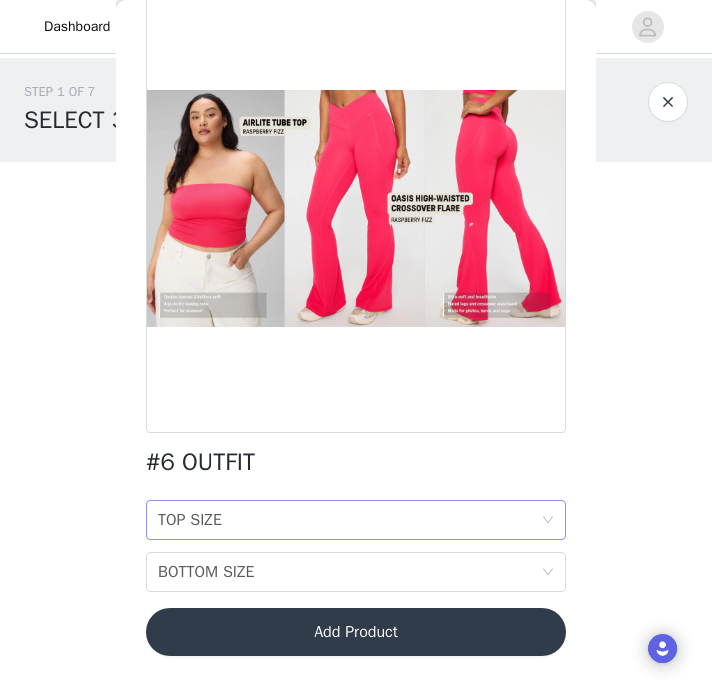 click 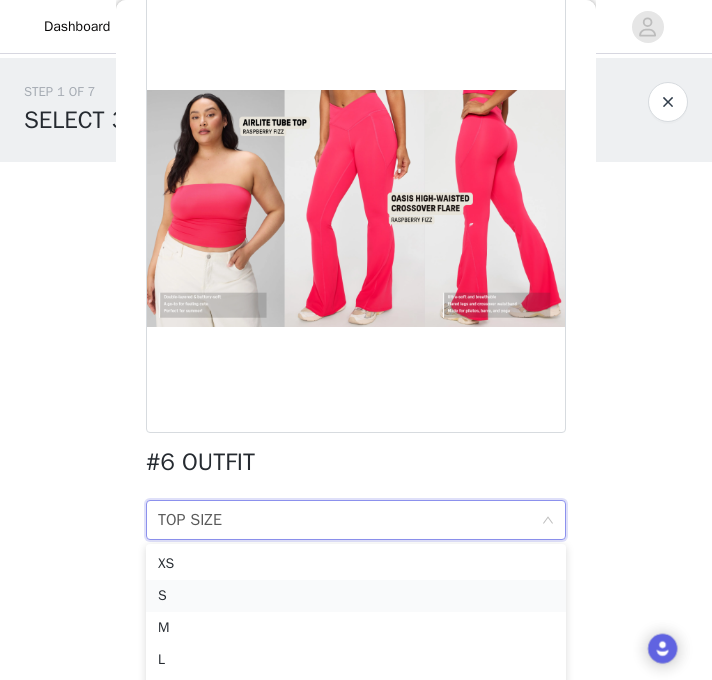 click on "S" at bounding box center [356, 596] 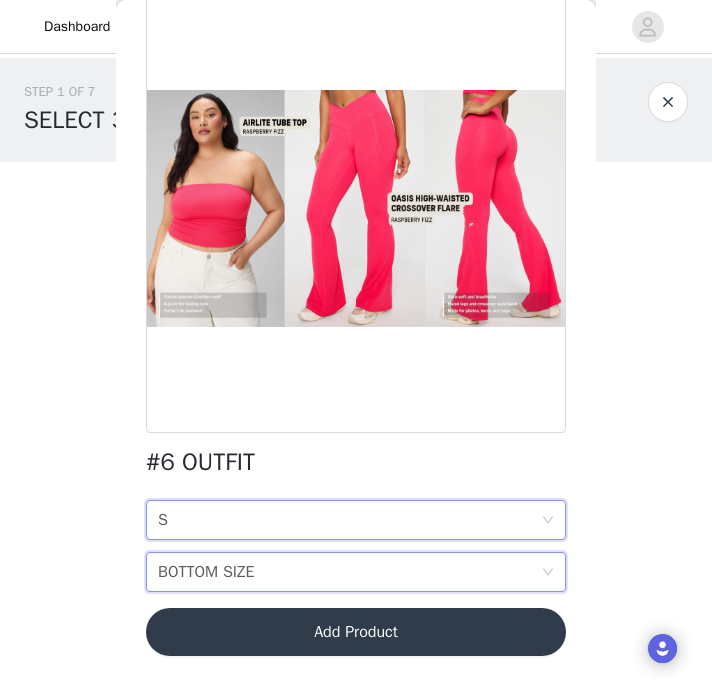 click on "BOTTOM SIZE BOTTOM SIZE" at bounding box center [349, 572] 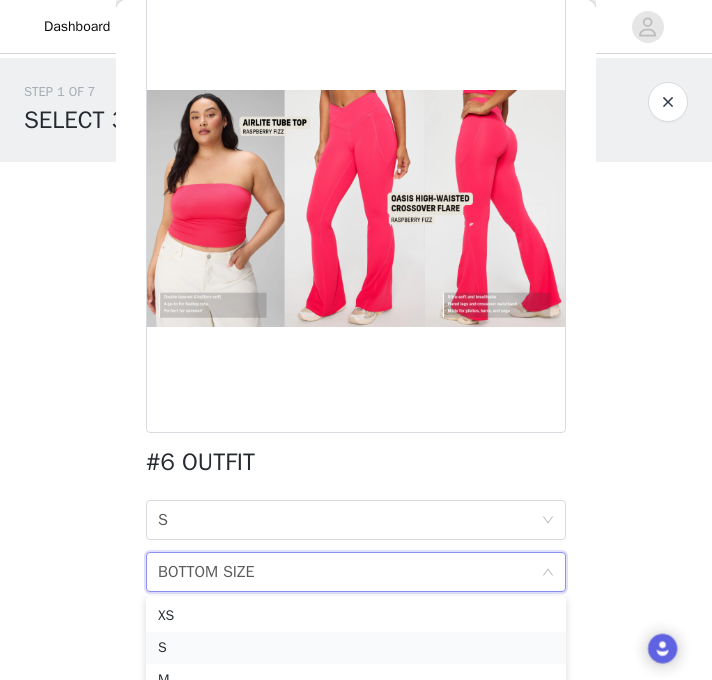 click on "S" at bounding box center [356, 648] 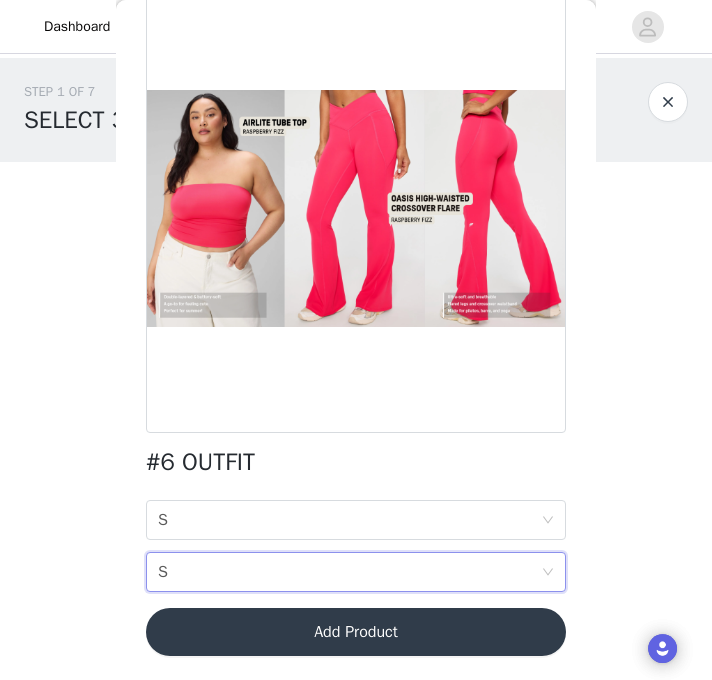 click on "Add Product" at bounding box center (356, 632) 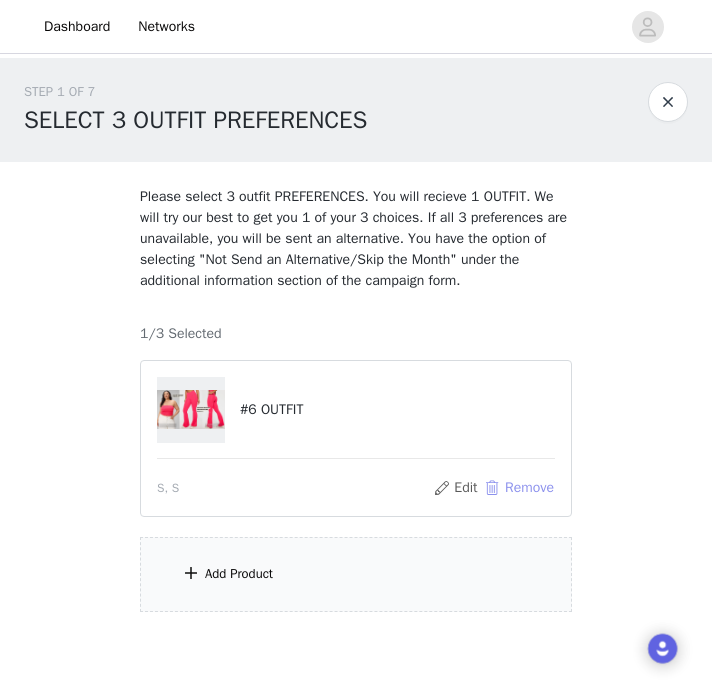scroll, scrollTop: 23, scrollLeft: 0, axis: vertical 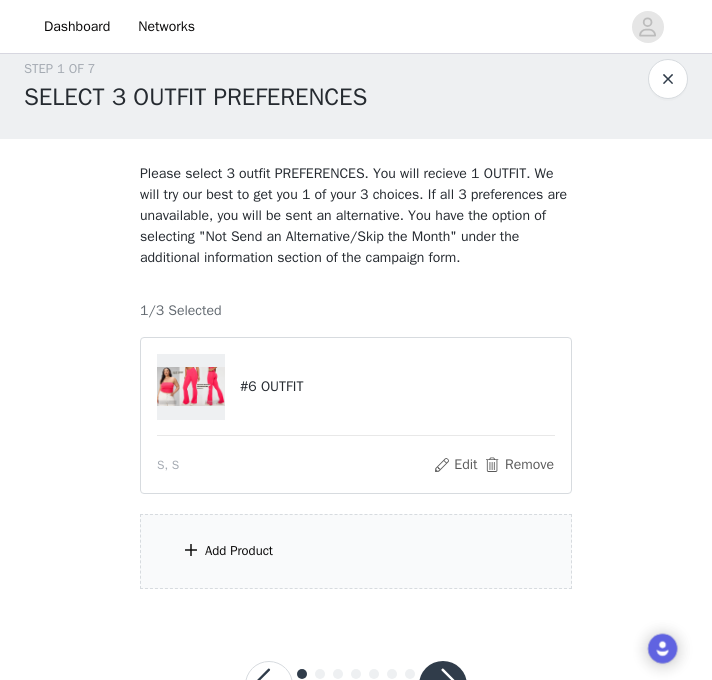 click on "Add Product" at bounding box center (356, 551) 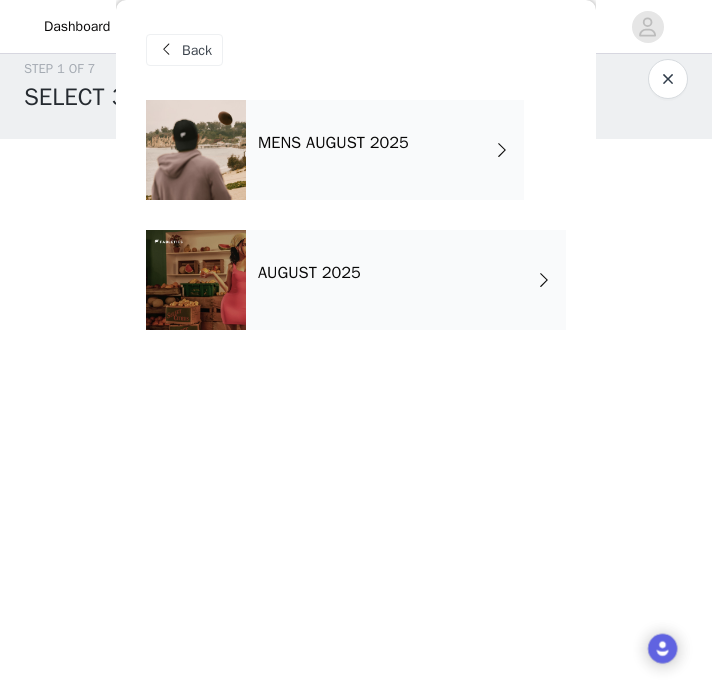 click on "AUGUST 2025" at bounding box center [406, 280] 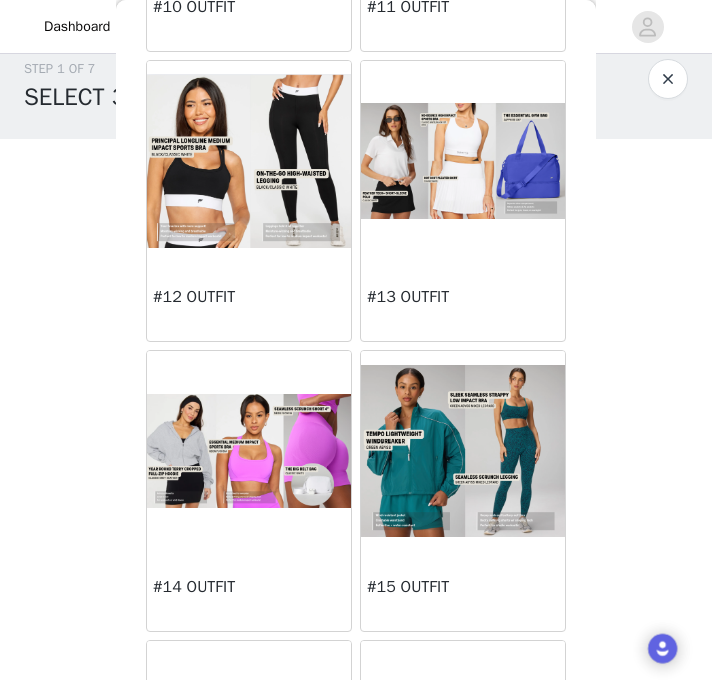 scroll, scrollTop: 1503, scrollLeft: 0, axis: vertical 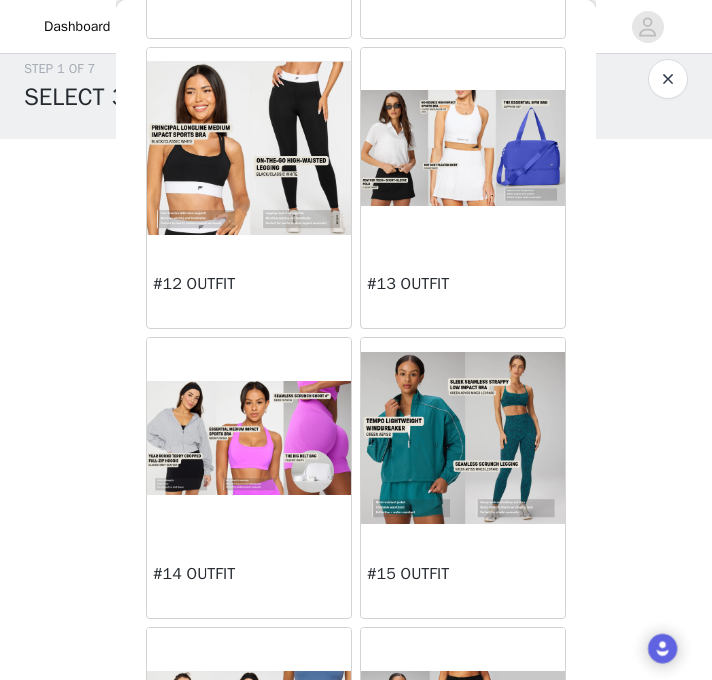 click at bounding box center (249, 438) 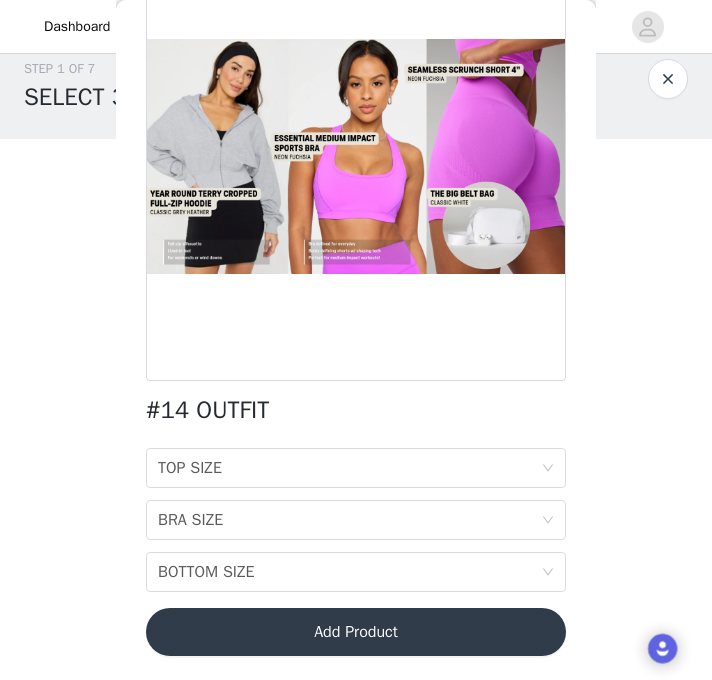 scroll, scrollTop: 140, scrollLeft: 0, axis: vertical 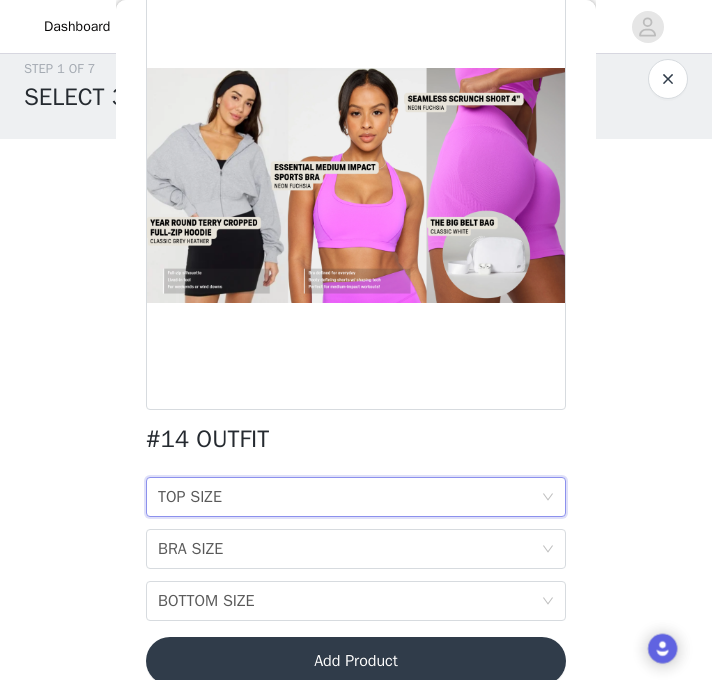 click on "TOP SIZE TOP SIZE" at bounding box center (349, 497) 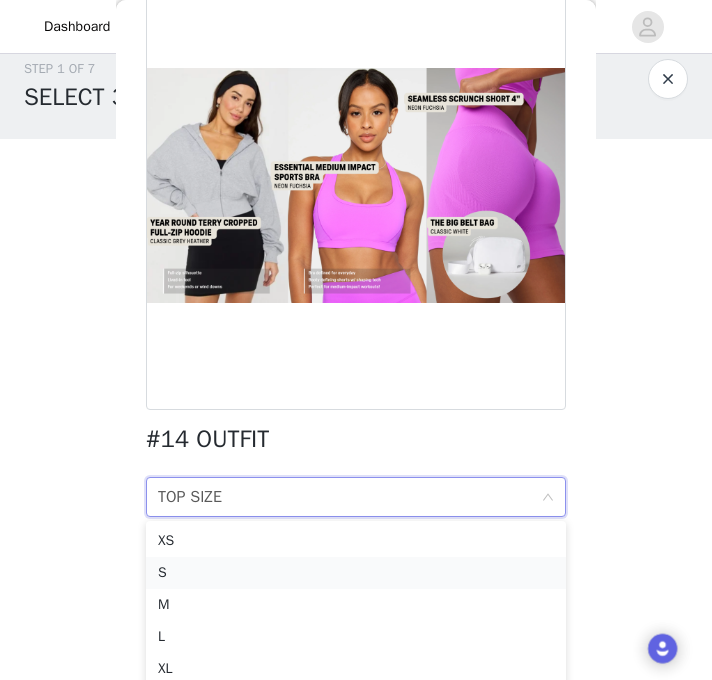 click on "S" at bounding box center [356, 573] 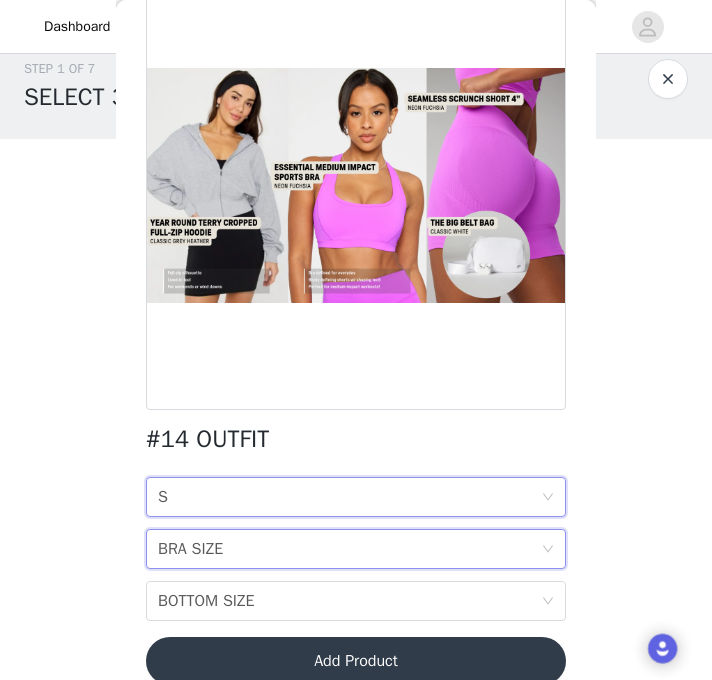 click on "BRA SIZE BRA SIZE" at bounding box center [349, 549] 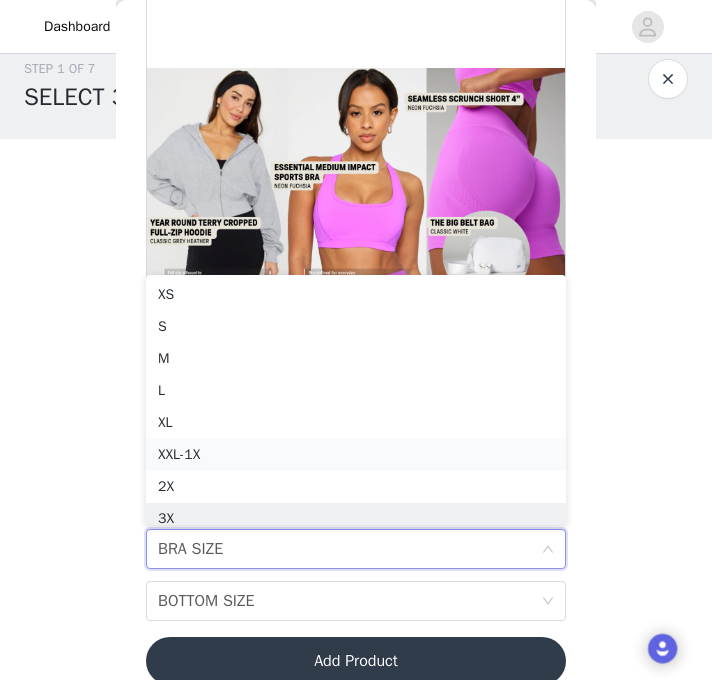 scroll, scrollTop: 10, scrollLeft: 0, axis: vertical 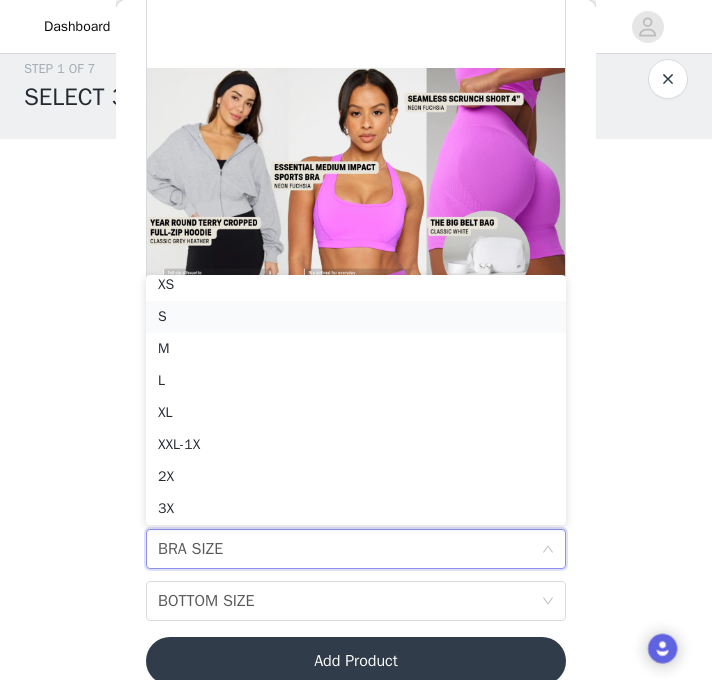 click on "S" at bounding box center [356, 317] 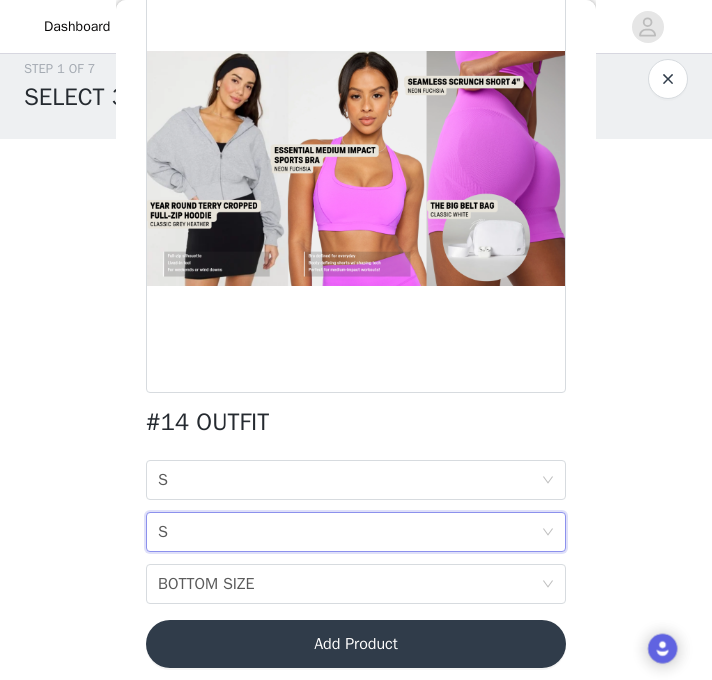 scroll, scrollTop: 169, scrollLeft: 0, axis: vertical 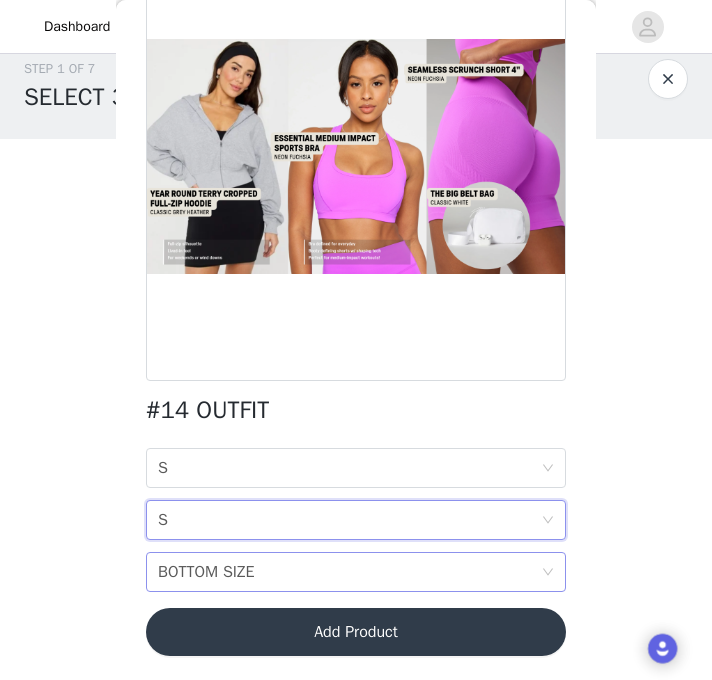 click on "BOTTOM SIZE BOTTOM SIZE" at bounding box center (349, 572) 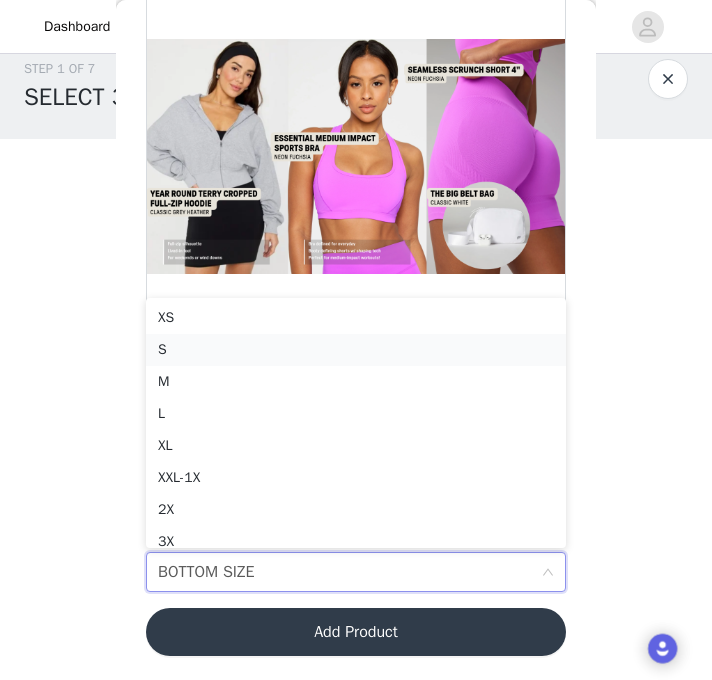 click on "S" at bounding box center (356, 350) 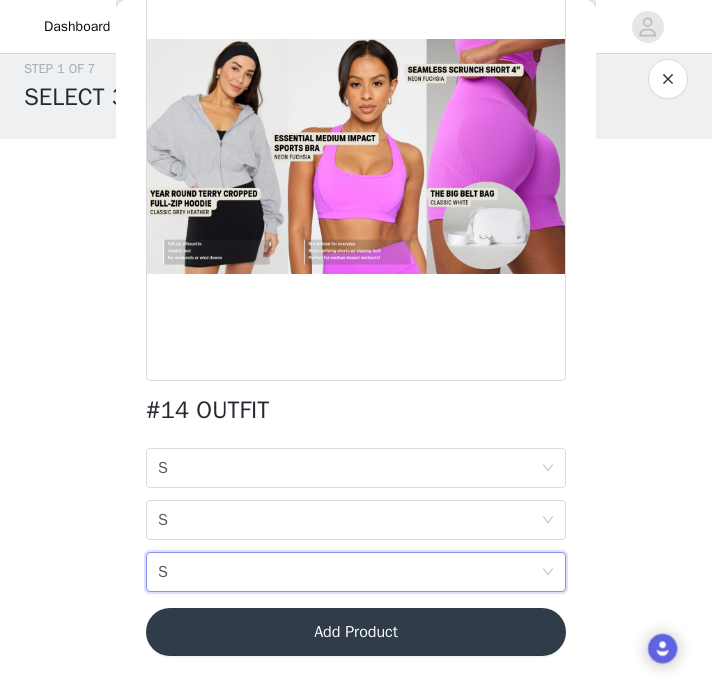 scroll, scrollTop: 47, scrollLeft: 0, axis: vertical 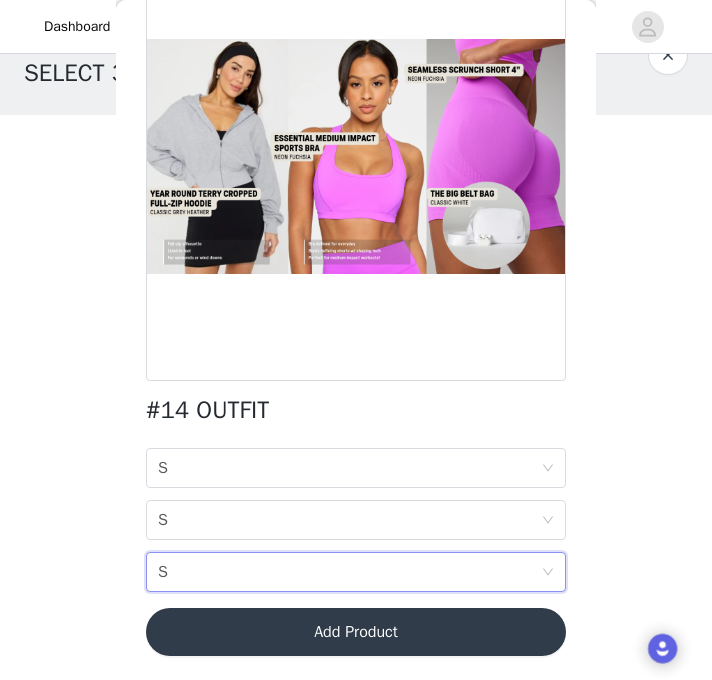 click on "Add Product" at bounding box center [356, 632] 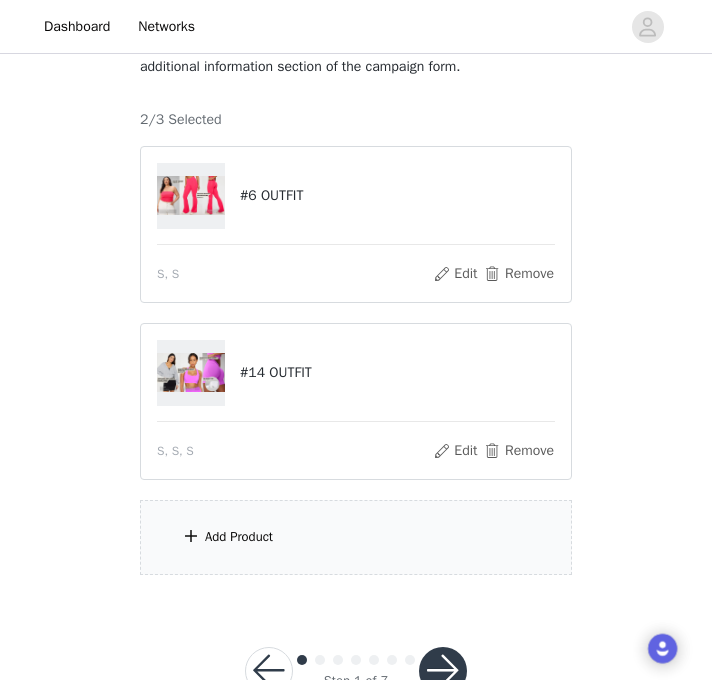 scroll, scrollTop: 273, scrollLeft: 0, axis: vertical 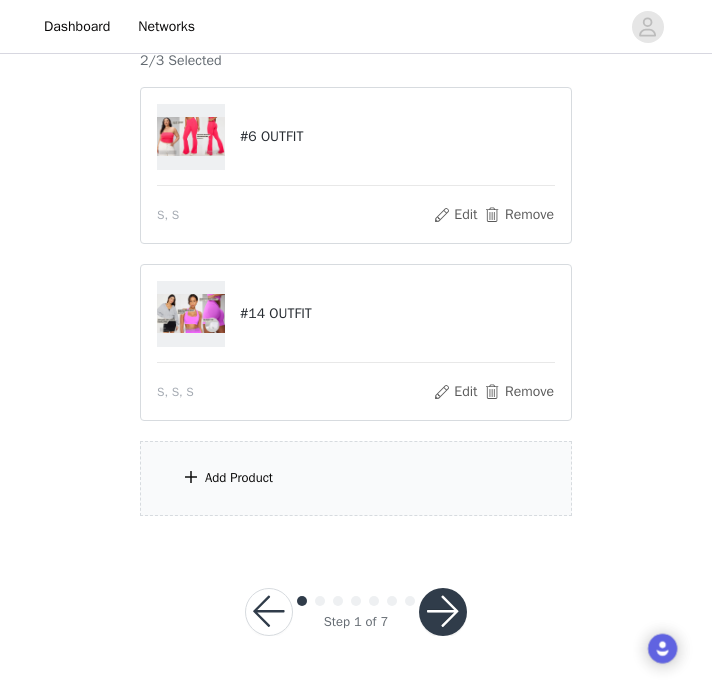 click on "Add Product" at bounding box center (356, 478) 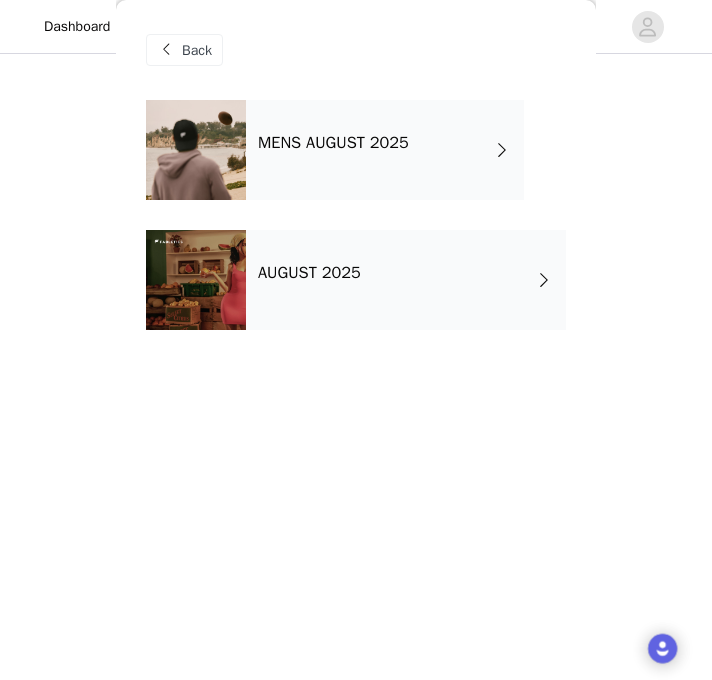 click on "AUGUST 2025" at bounding box center [309, 273] 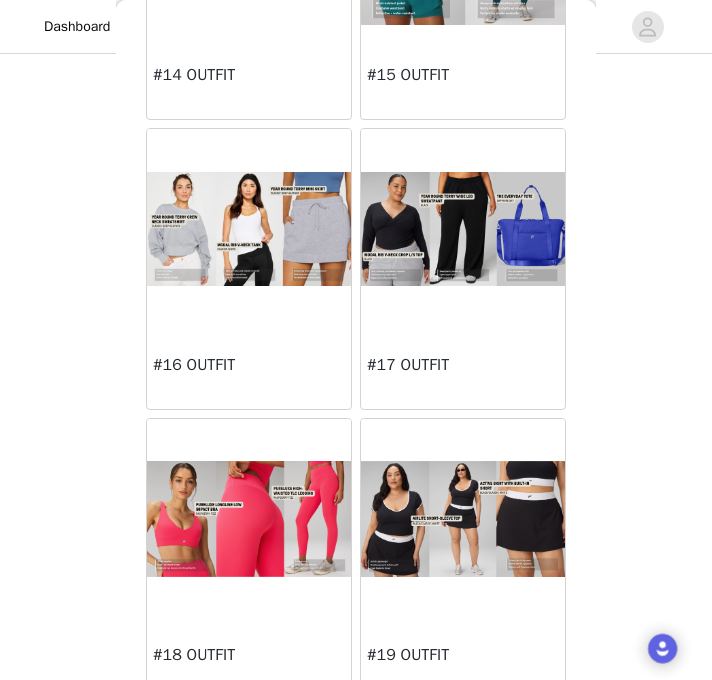 scroll, scrollTop: 2026, scrollLeft: 0, axis: vertical 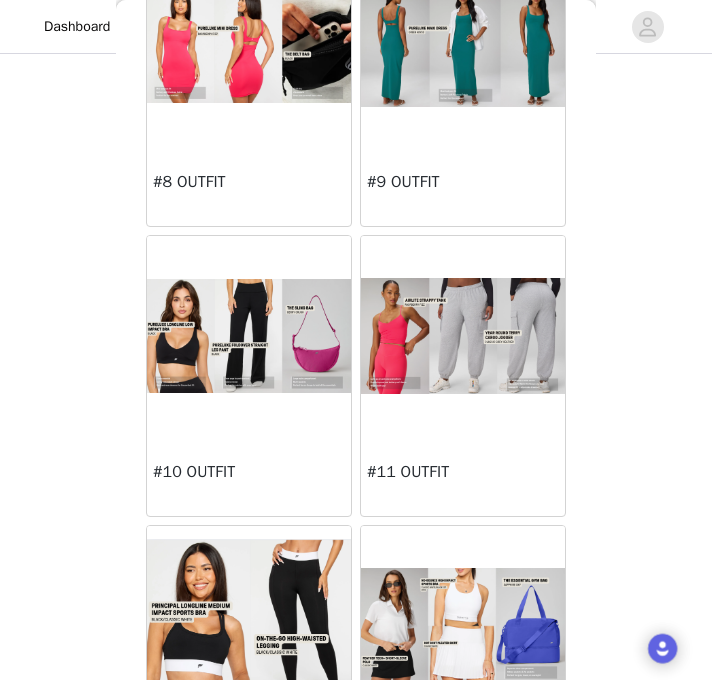 click at bounding box center [249, 336] 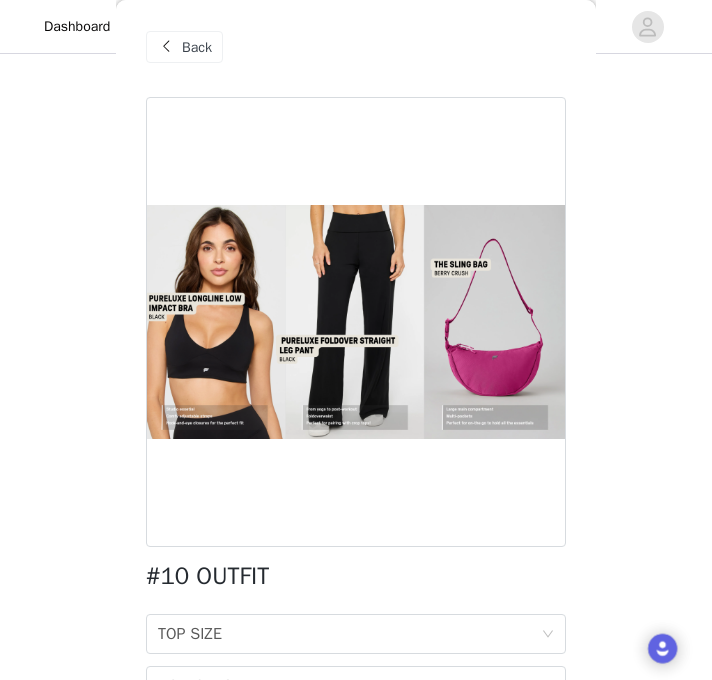scroll, scrollTop: 0, scrollLeft: 0, axis: both 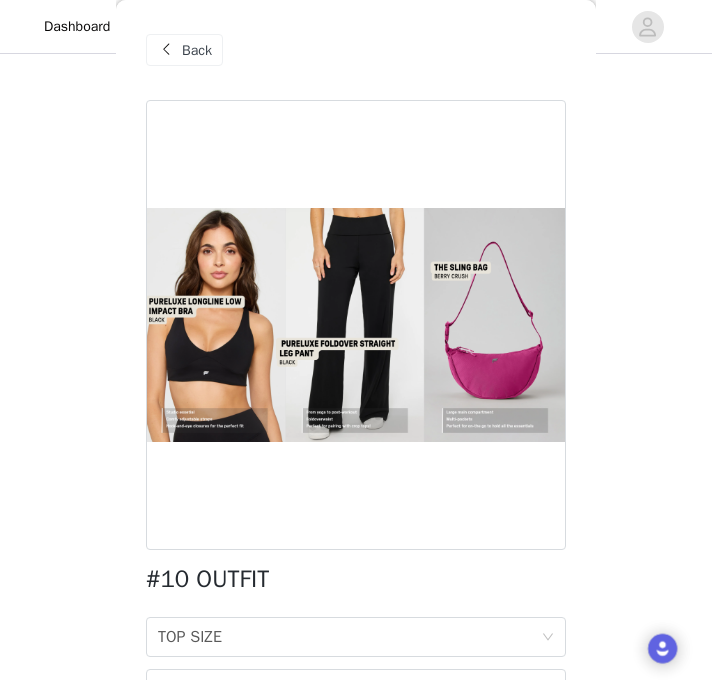 click on "Back" at bounding box center (197, 50) 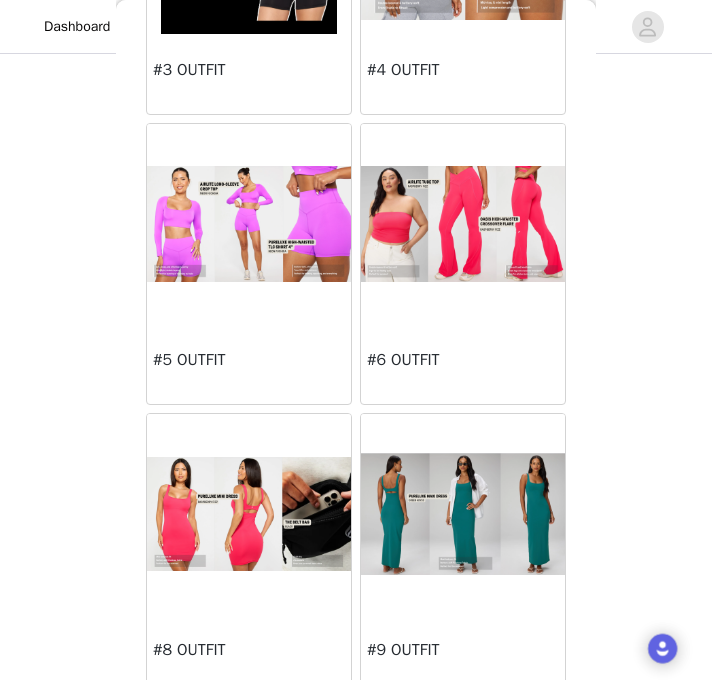 scroll, scrollTop: 557, scrollLeft: 0, axis: vertical 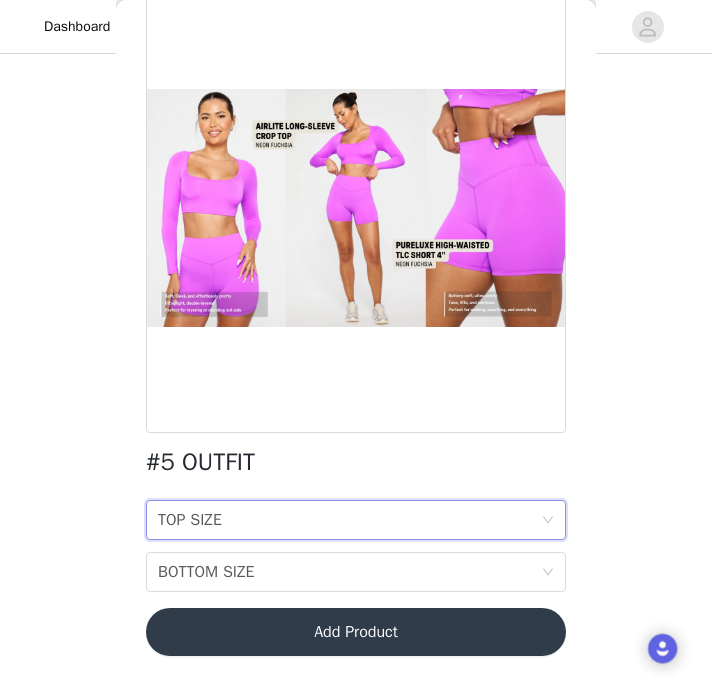 click on "TOP SIZE TOP SIZE" at bounding box center (349, 520) 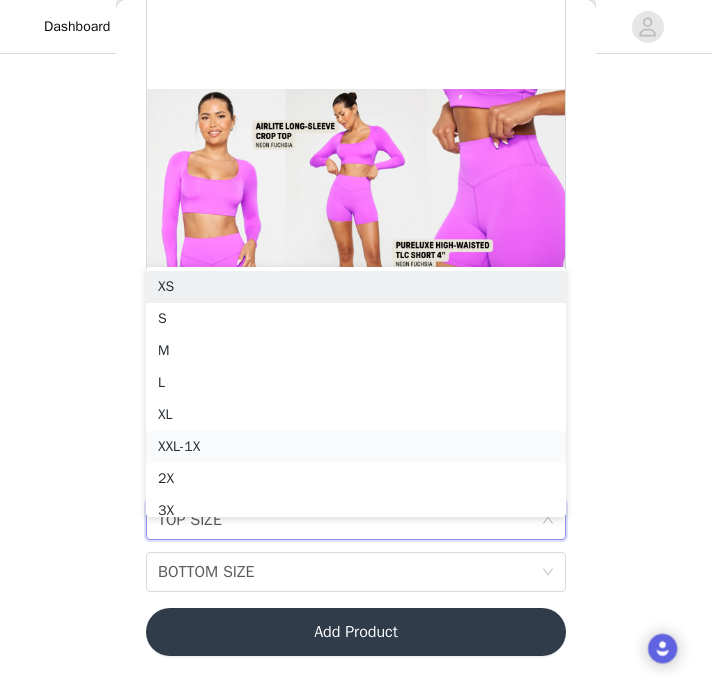 scroll, scrollTop: 10, scrollLeft: 0, axis: vertical 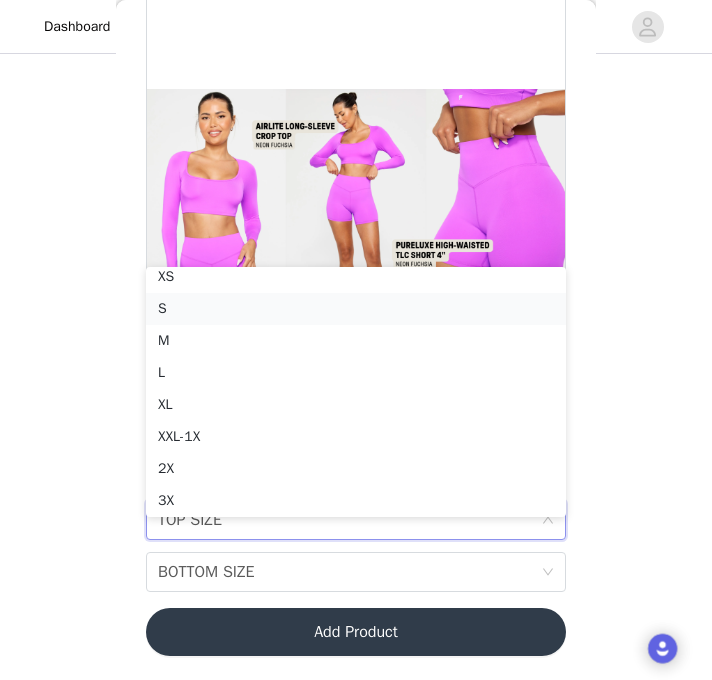 click on "S" at bounding box center (356, 309) 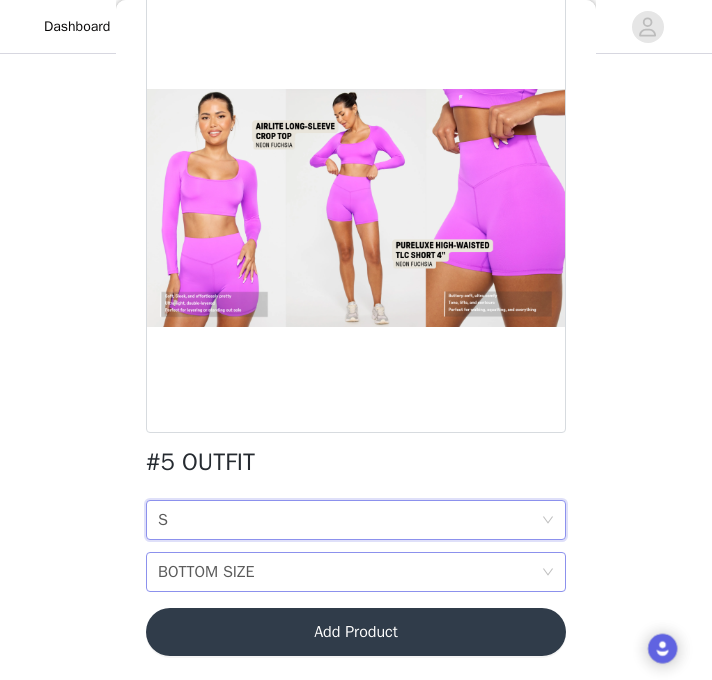 click on "BOTTOM SIZE BOTTOM SIZE" at bounding box center [349, 572] 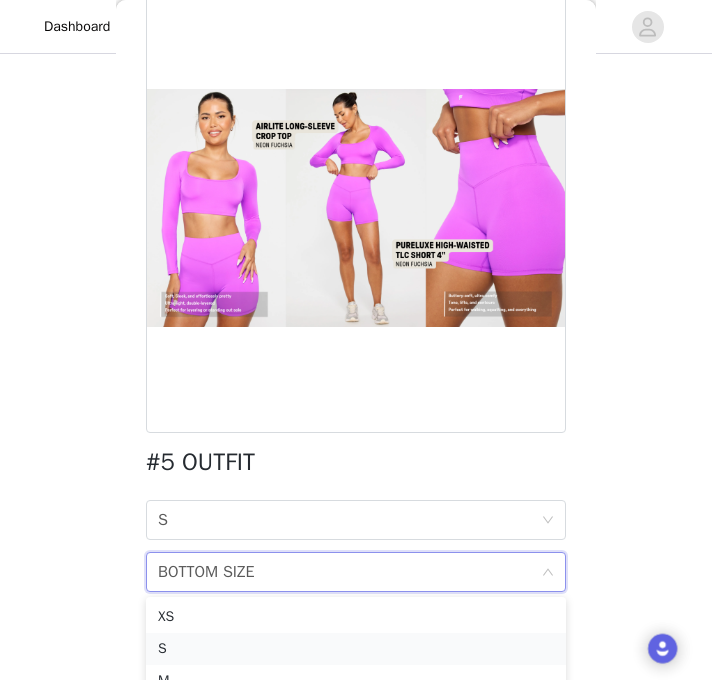 click on "S" at bounding box center (356, 649) 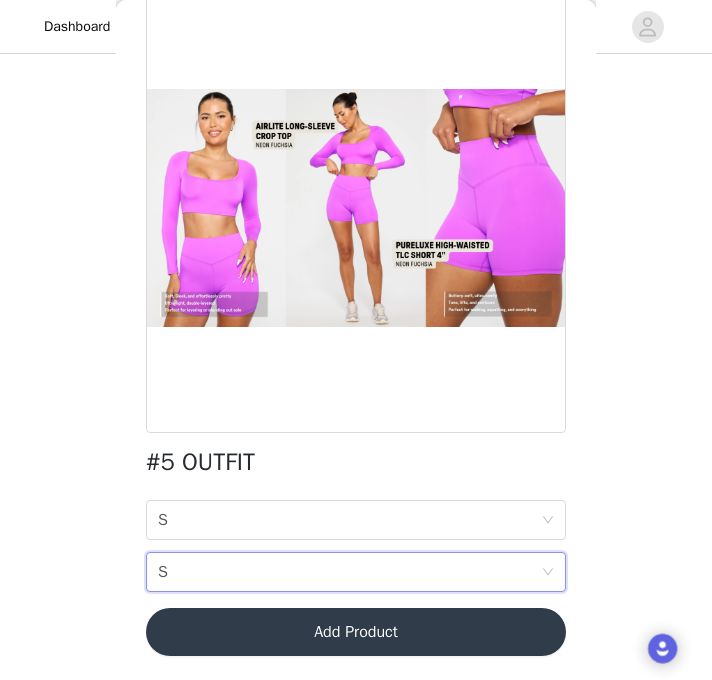 click on "Add Product" at bounding box center (356, 632) 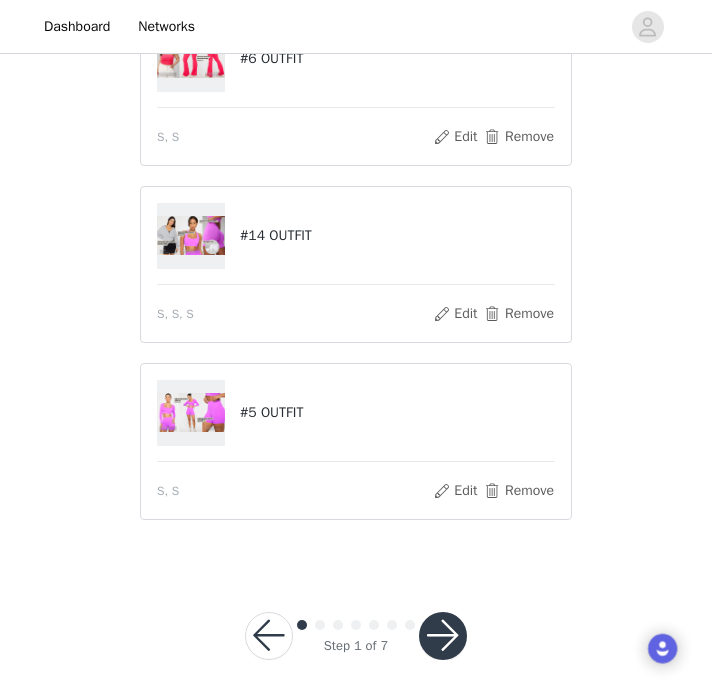 scroll, scrollTop: 345, scrollLeft: 0, axis: vertical 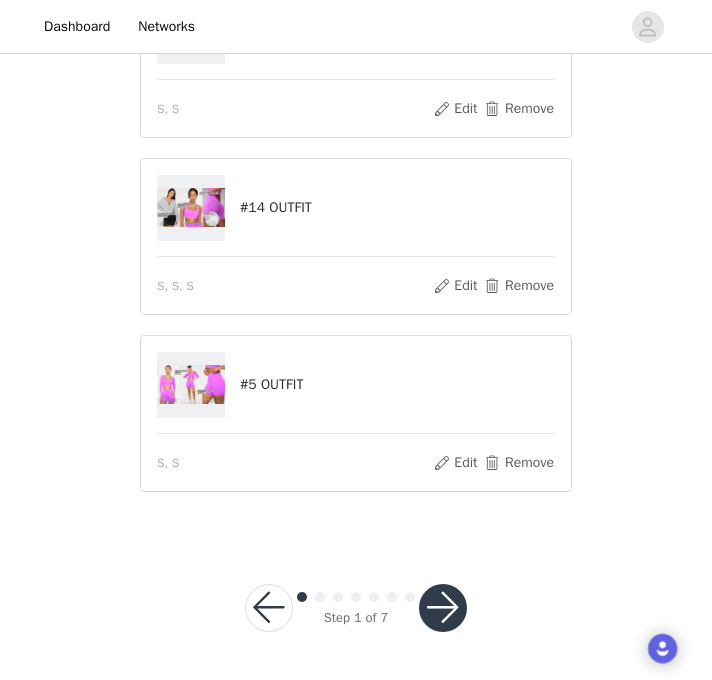 click at bounding box center [443, 608] 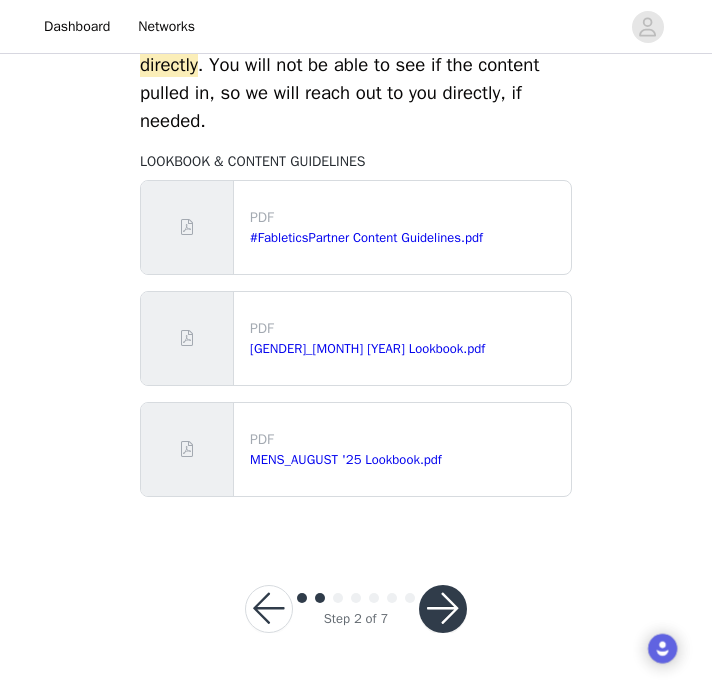 scroll, scrollTop: 1021, scrollLeft: 0, axis: vertical 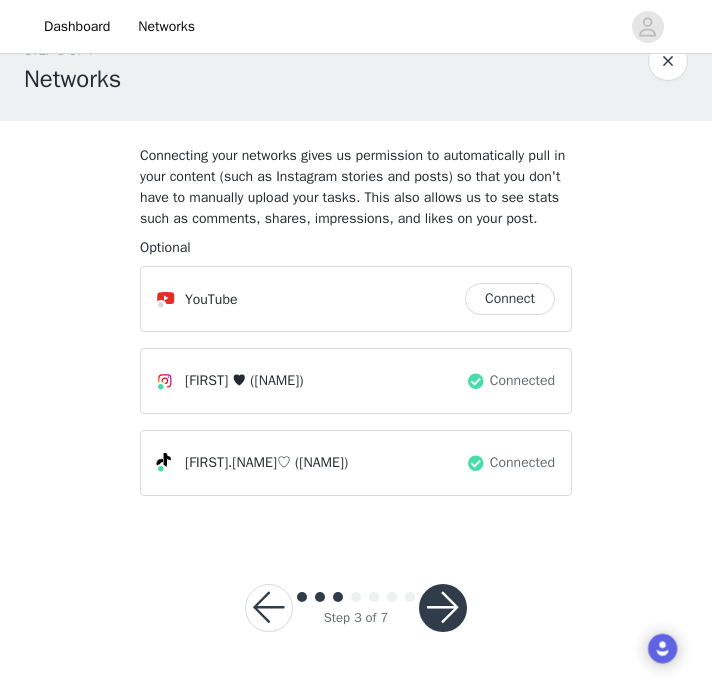 click at bounding box center [443, 608] 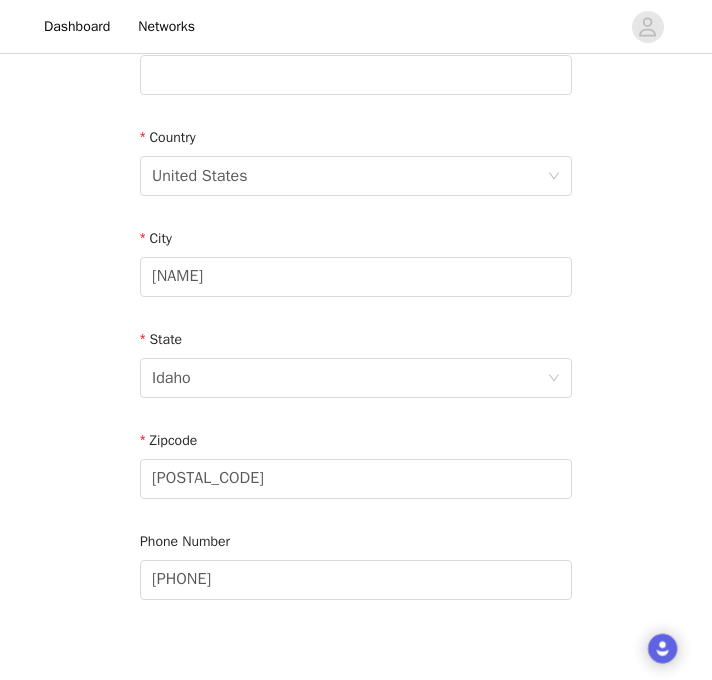 scroll, scrollTop: 683, scrollLeft: 0, axis: vertical 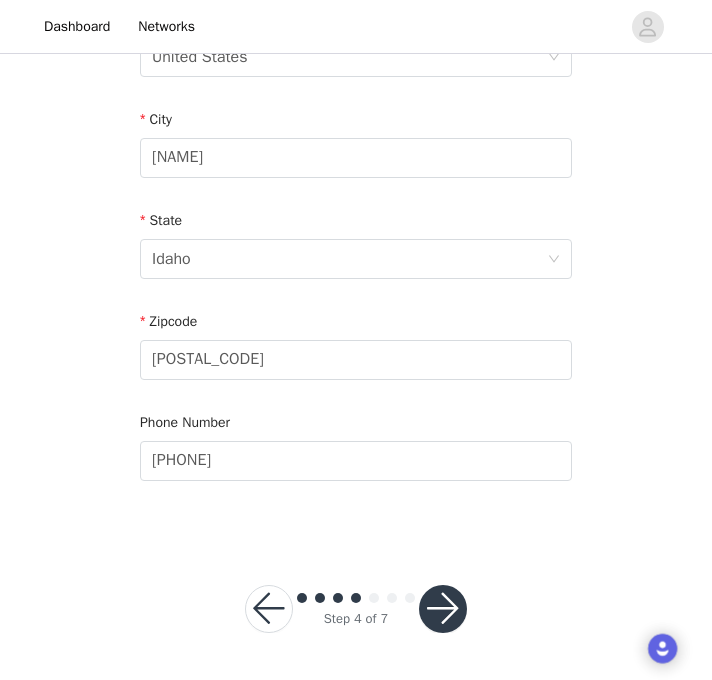 click at bounding box center (443, 609) 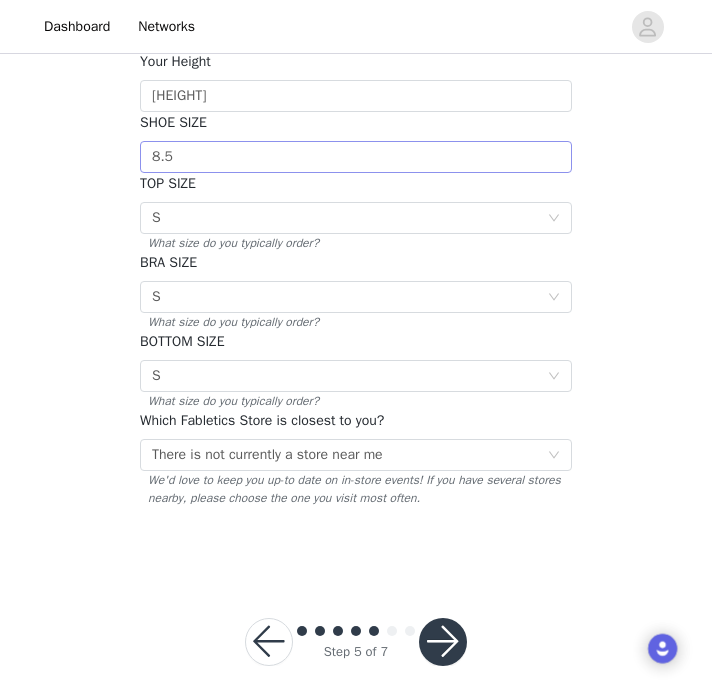 scroll, scrollTop: 396, scrollLeft: 0, axis: vertical 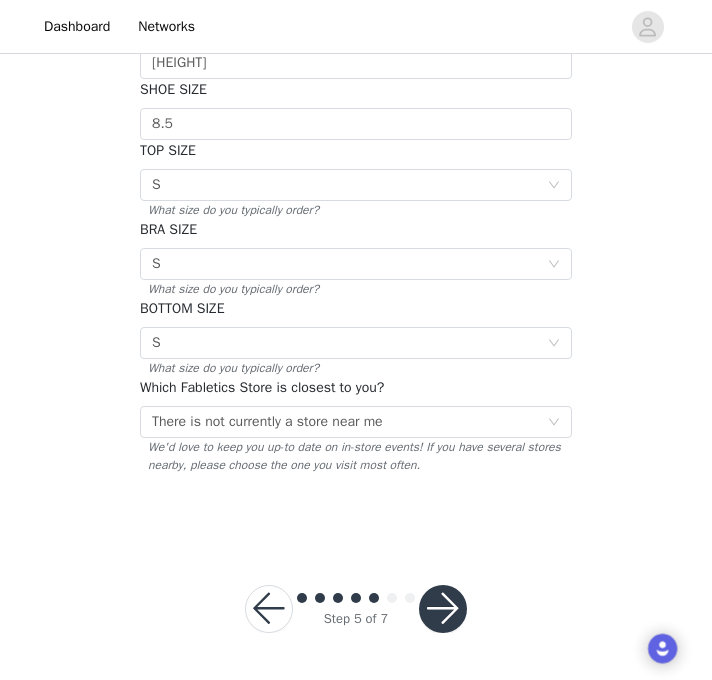 click at bounding box center (443, 609) 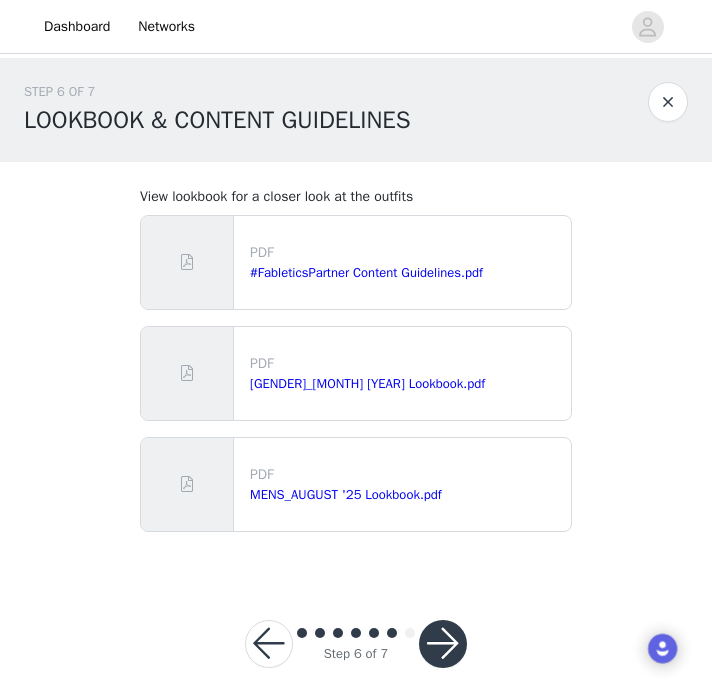 scroll, scrollTop: 35, scrollLeft: 0, axis: vertical 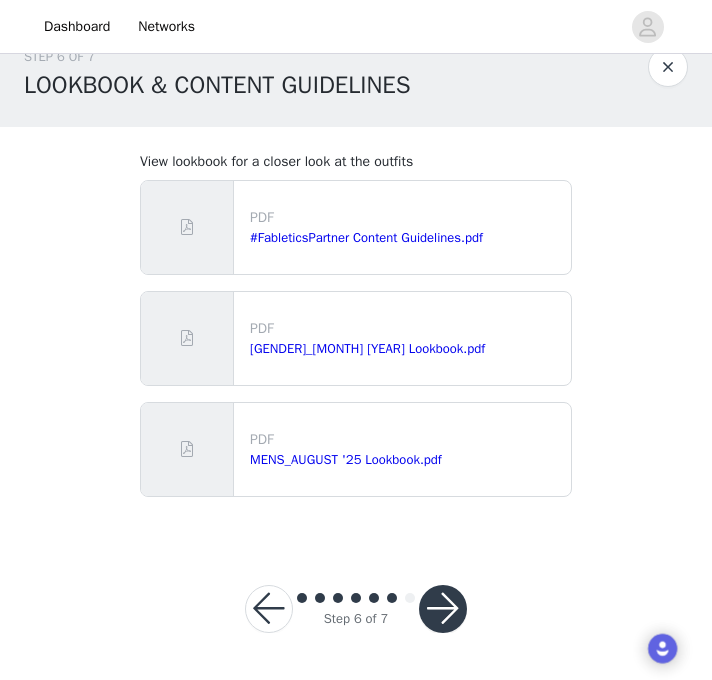 click at bounding box center (443, 609) 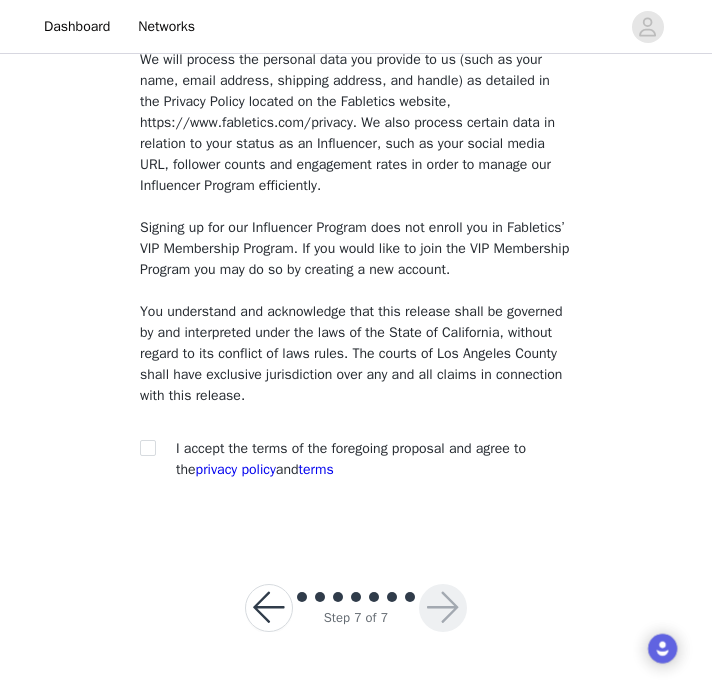 scroll, scrollTop: 1588, scrollLeft: 0, axis: vertical 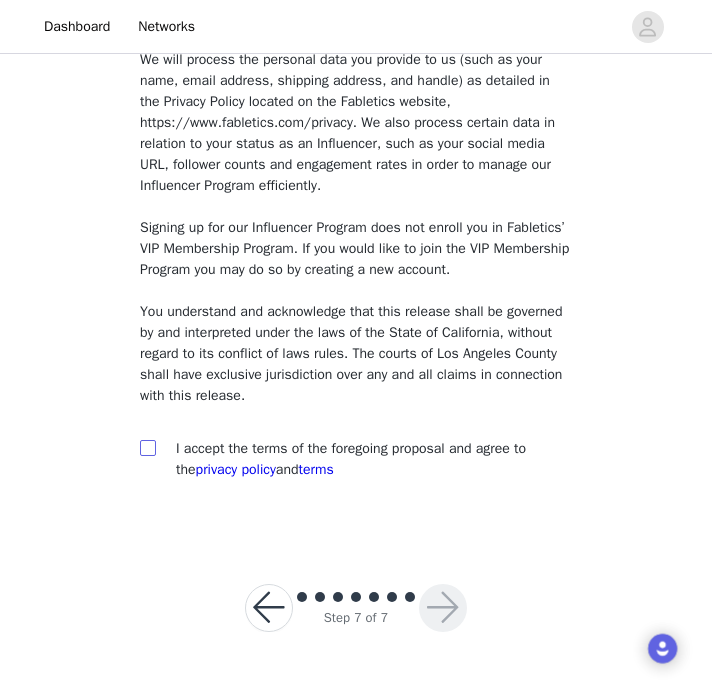 click at bounding box center [148, 448] 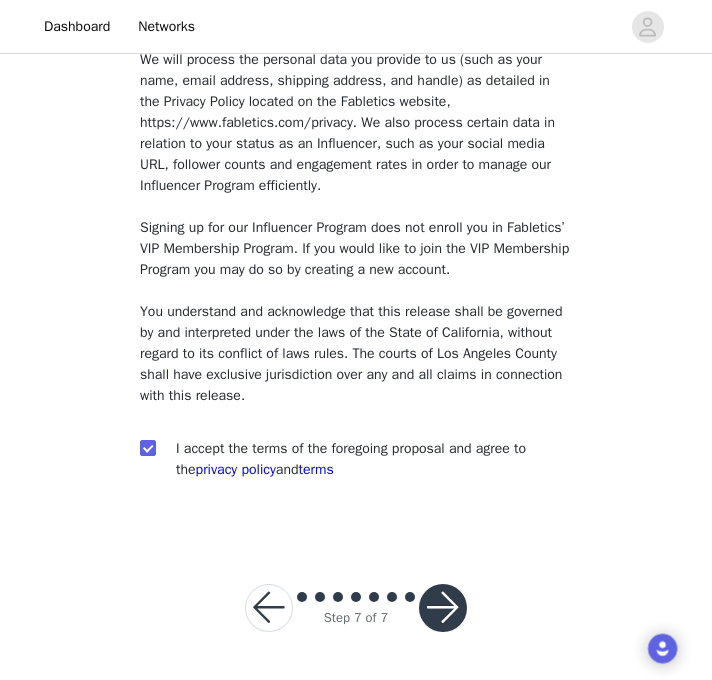 click at bounding box center (443, 608) 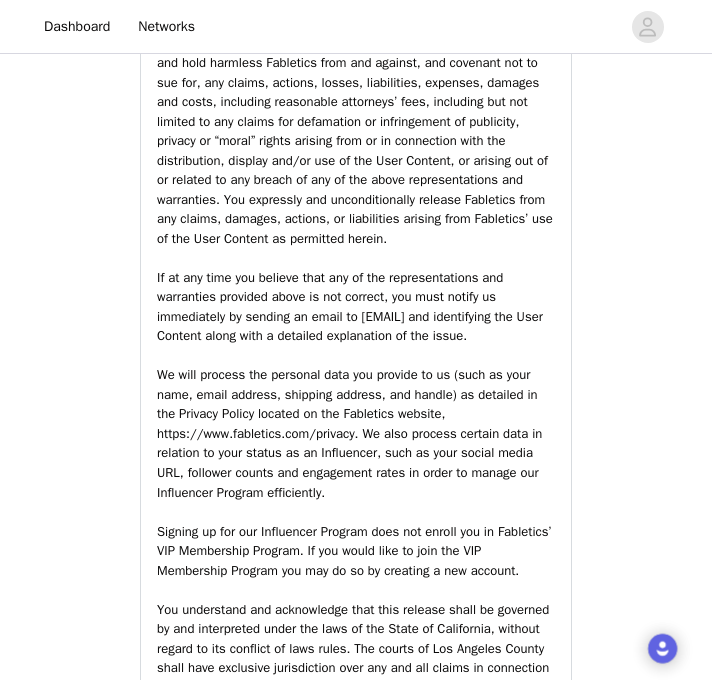 scroll, scrollTop: 3046, scrollLeft: 0, axis: vertical 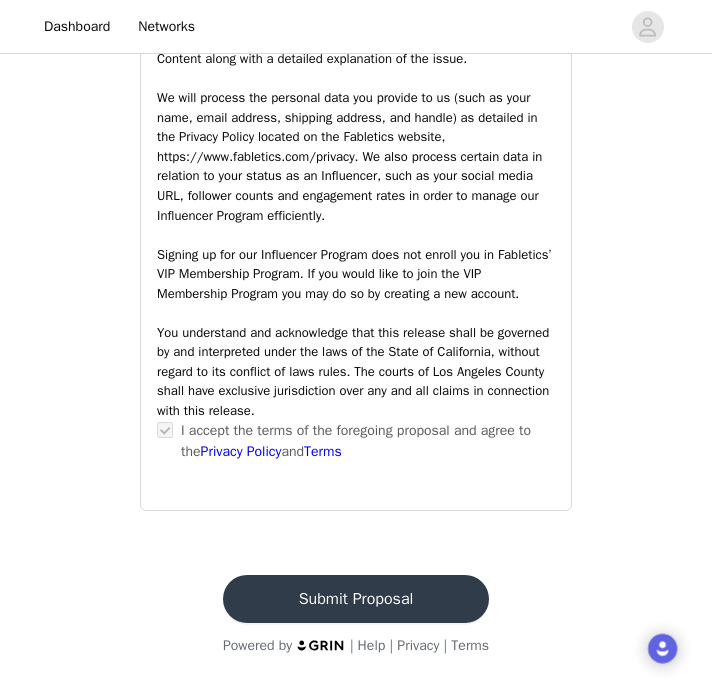 click on "Submit Proposal" at bounding box center [356, 599] 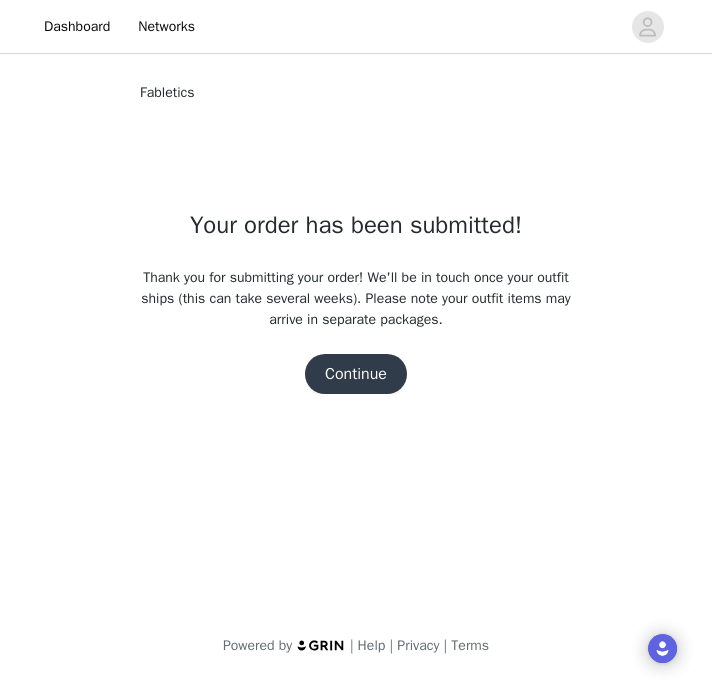 scroll, scrollTop: 0, scrollLeft: 0, axis: both 